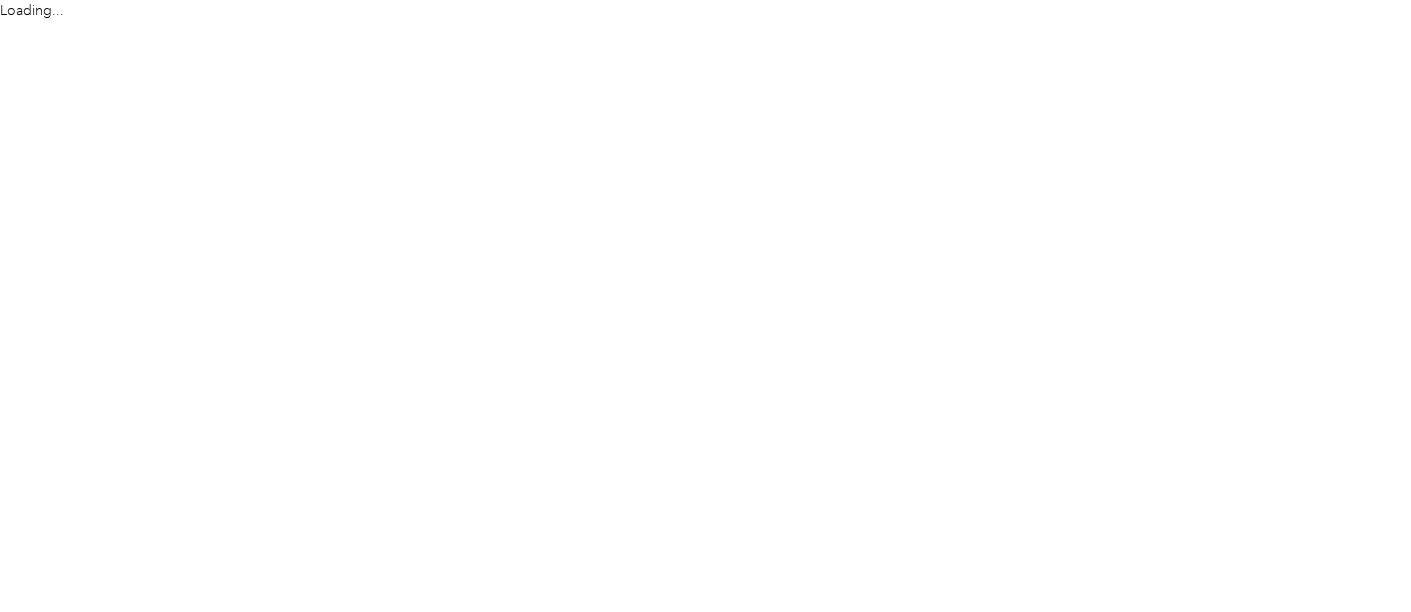 scroll, scrollTop: 0, scrollLeft: 0, axis: both 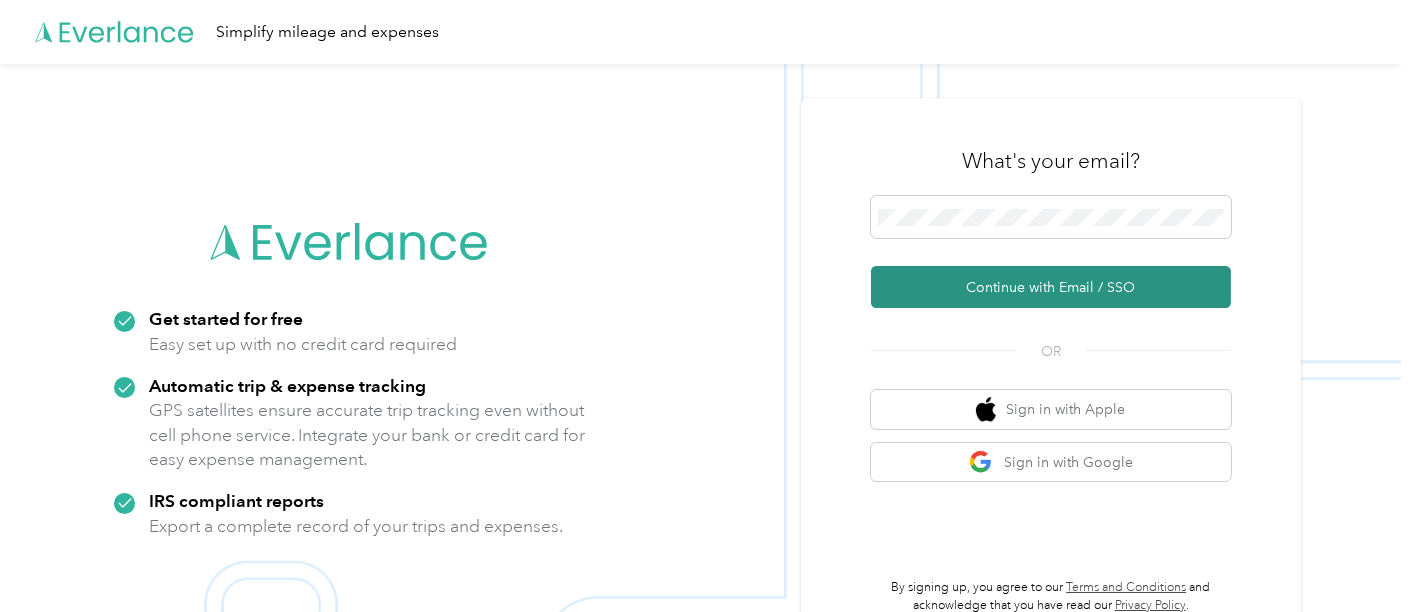 click on "Continue with Email / SSO" at bounding box center [1051, 287] 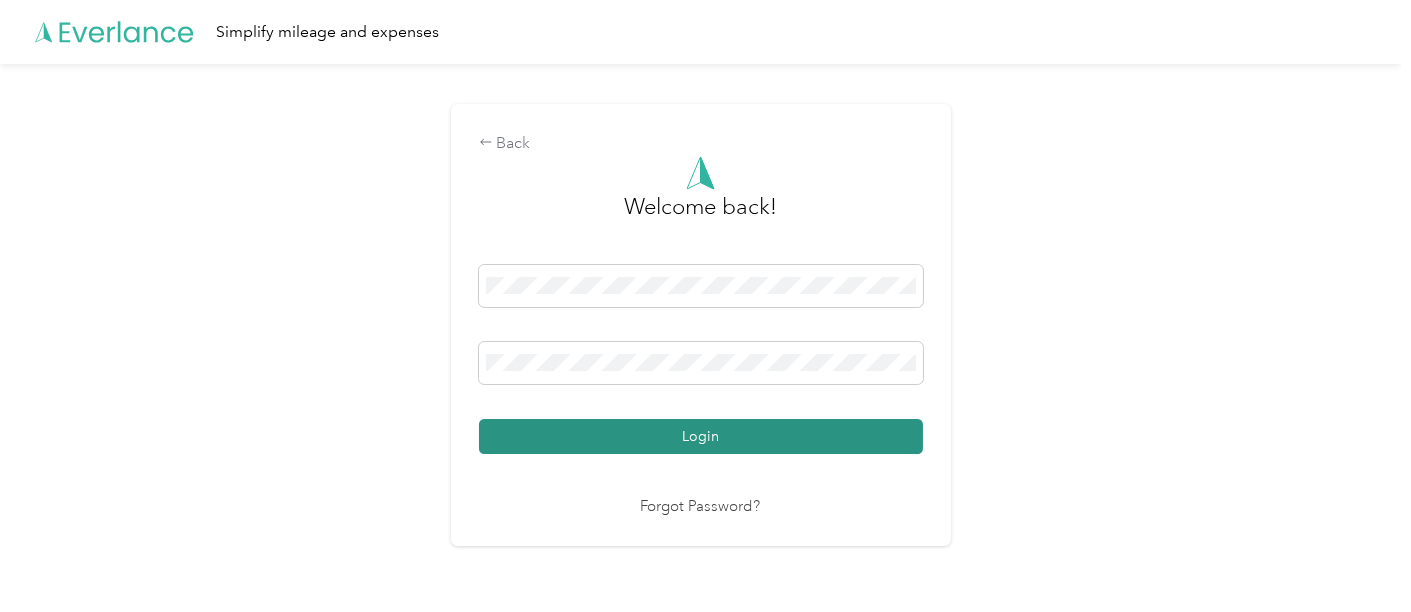 click on "Login" at bounding box center [701, 436] 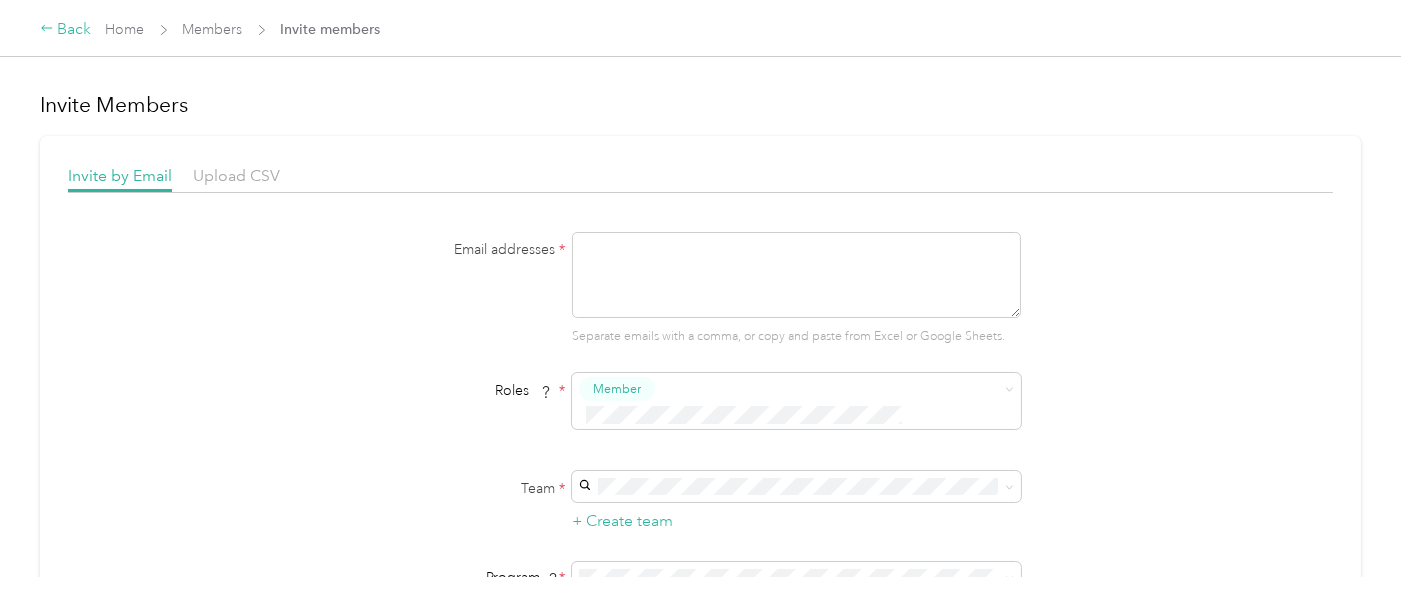 click on "Back" at bounding box center (66, 30) 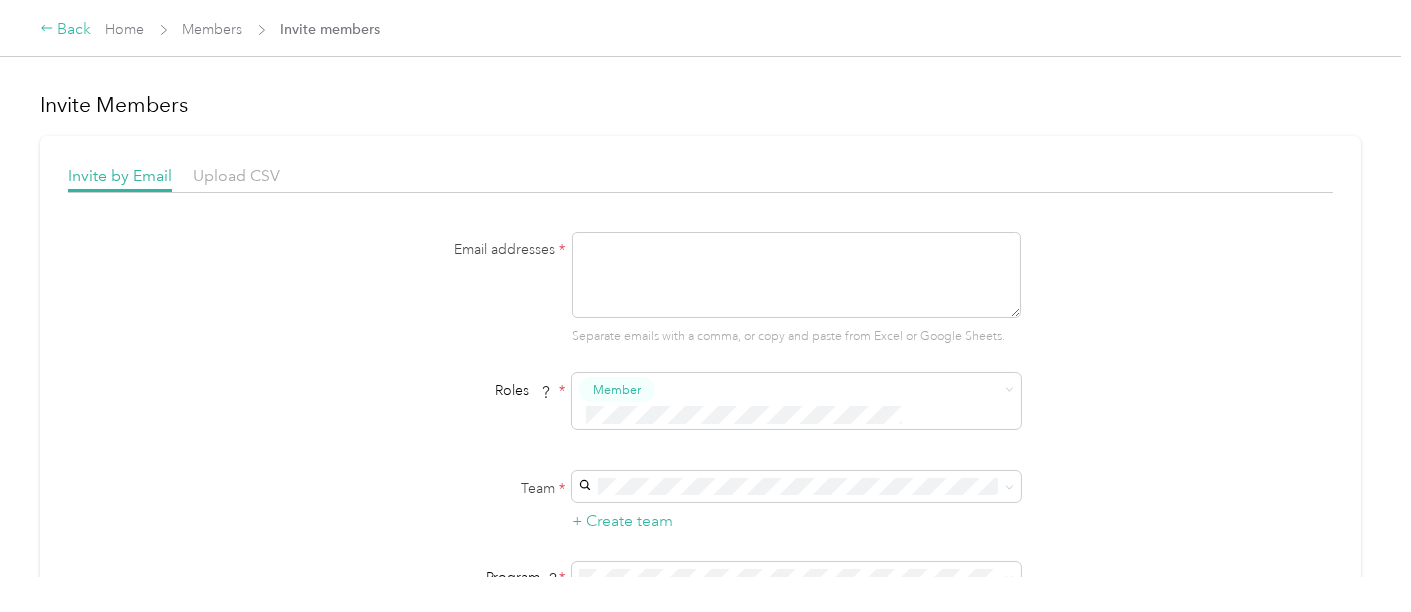 click on "Back" at bounding box center (66, 30) 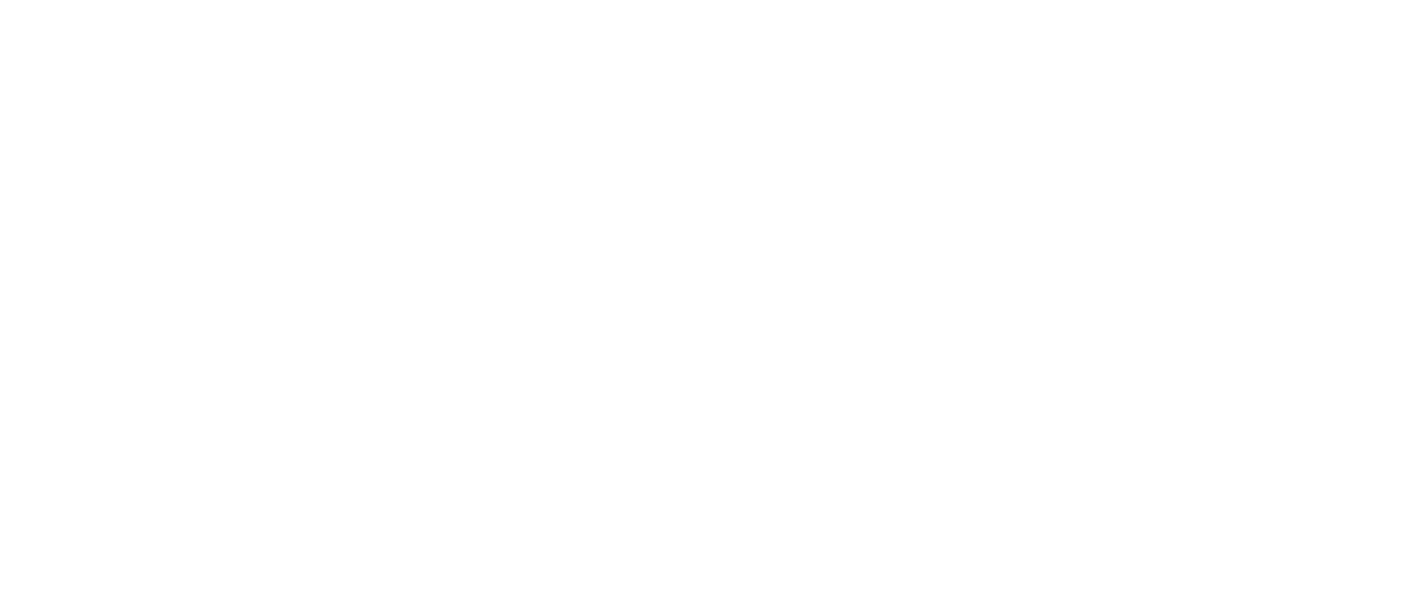 scroll, scrollTop: 0, scrollLeft: 0, axis: both 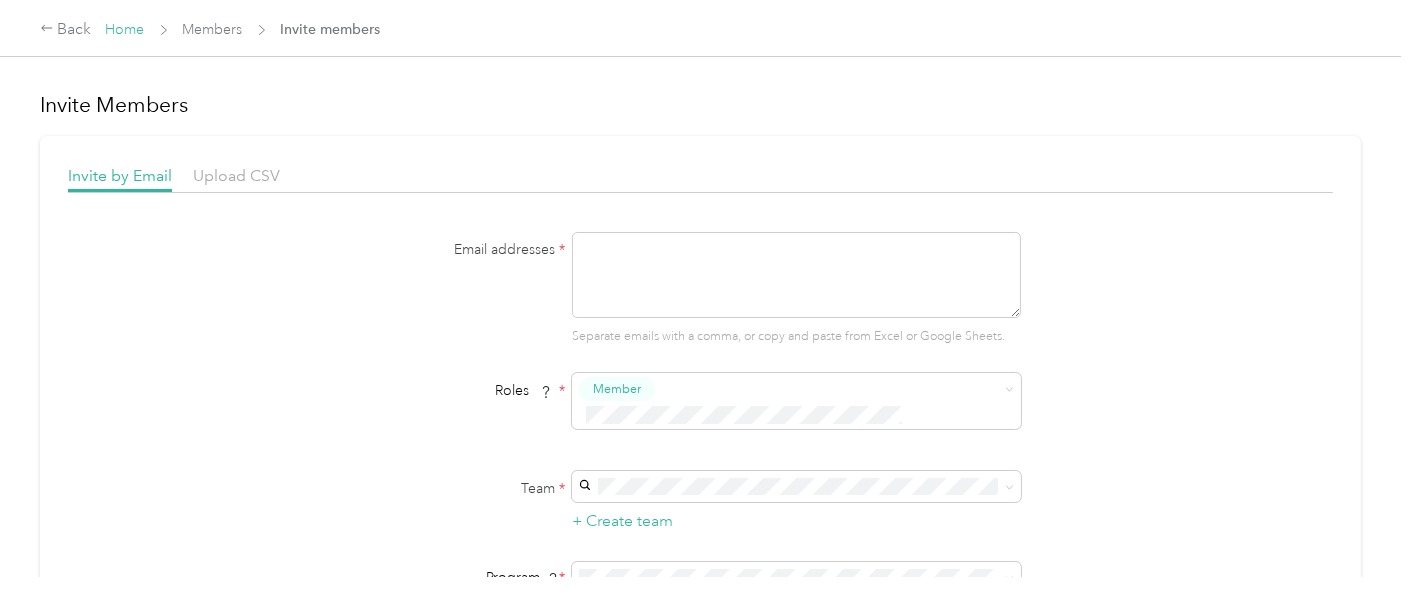 click on "Home" at bounding box center [125, 29] 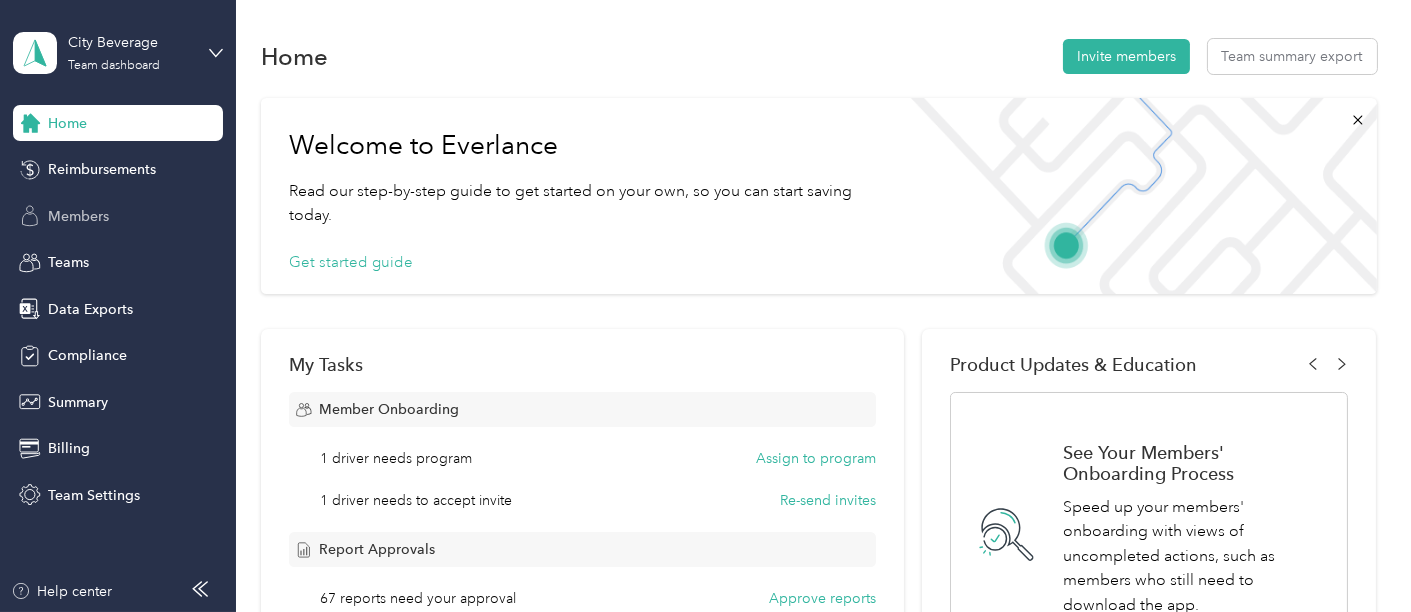 click on "Members" at bounding box center (78, 216) 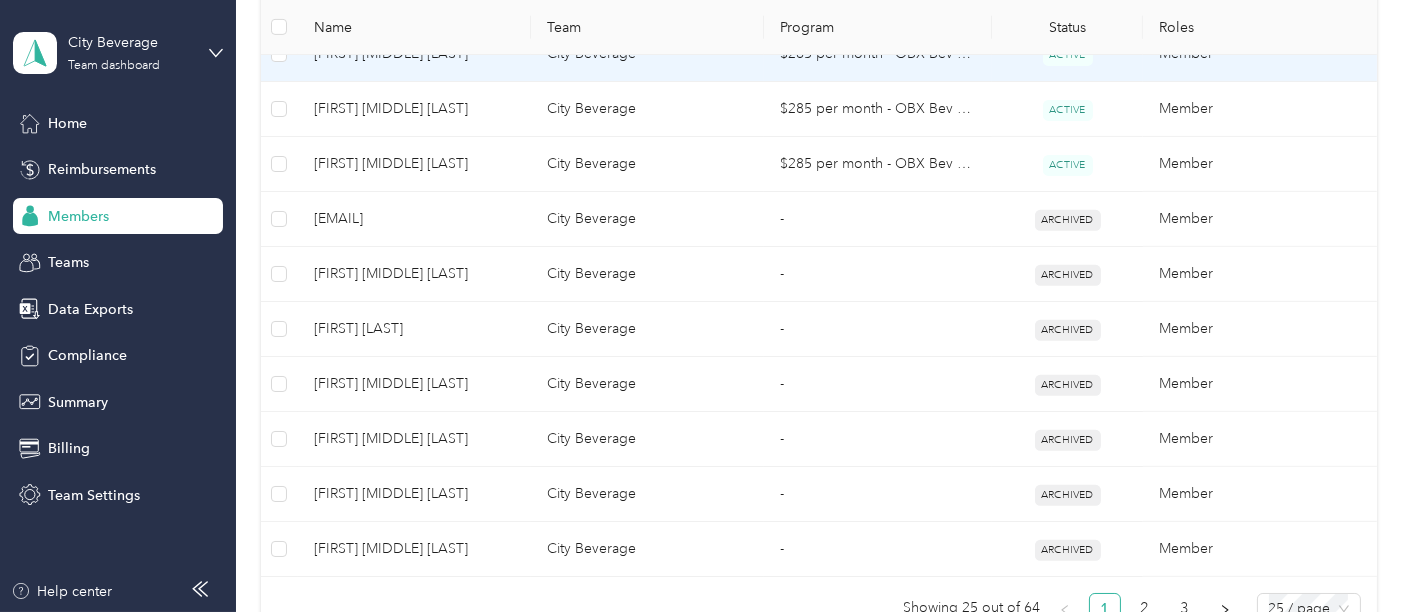 scroll, scrollTop: 1630, scrollLeft: 0, axis: vertical 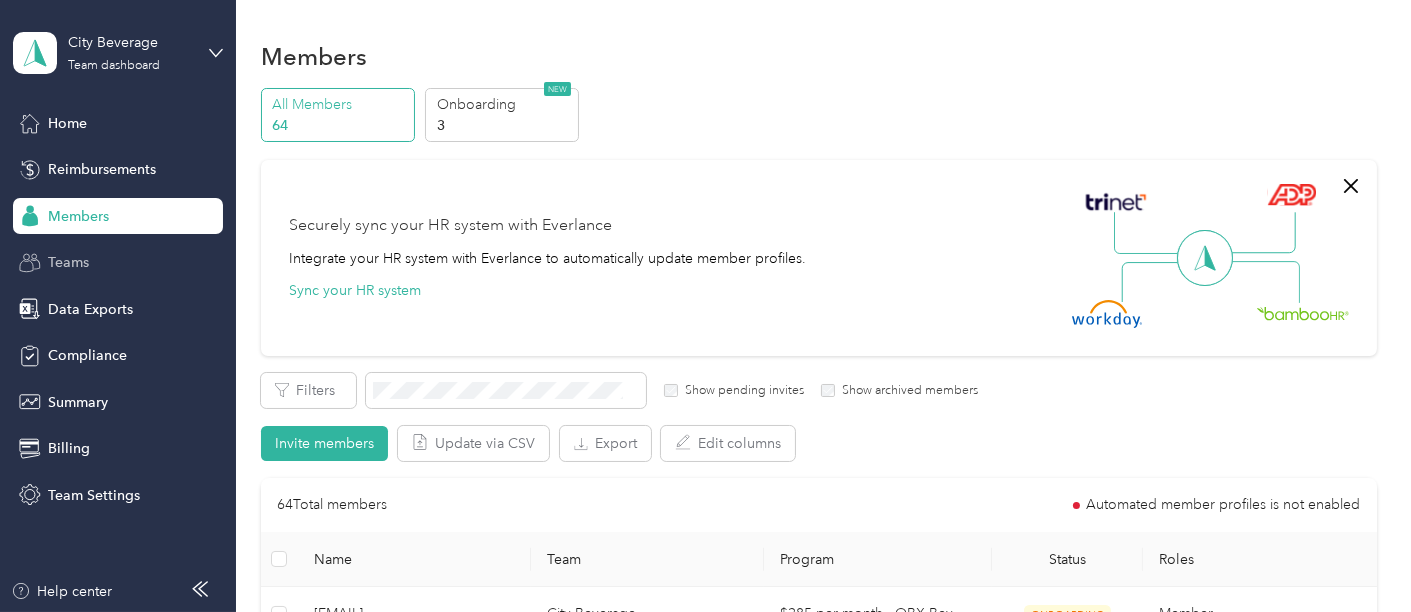 click on "Teams" at bounding box center (68, 262) 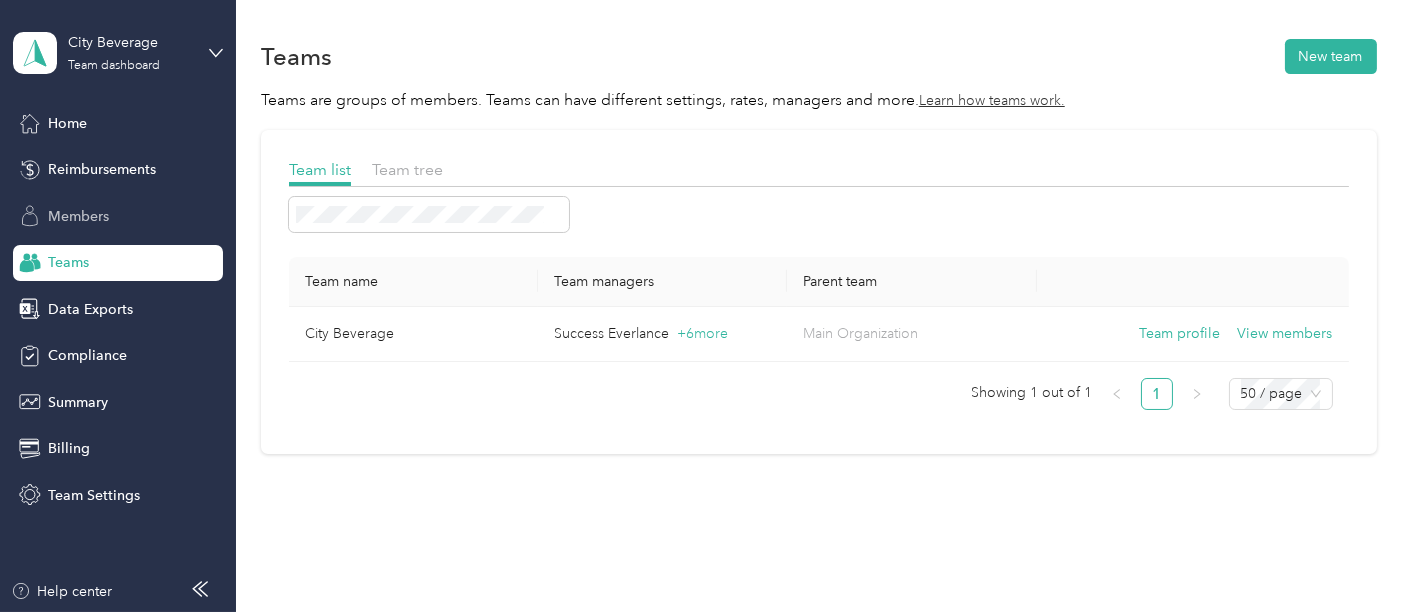 click on "Members" at bounding box center (78, 216) 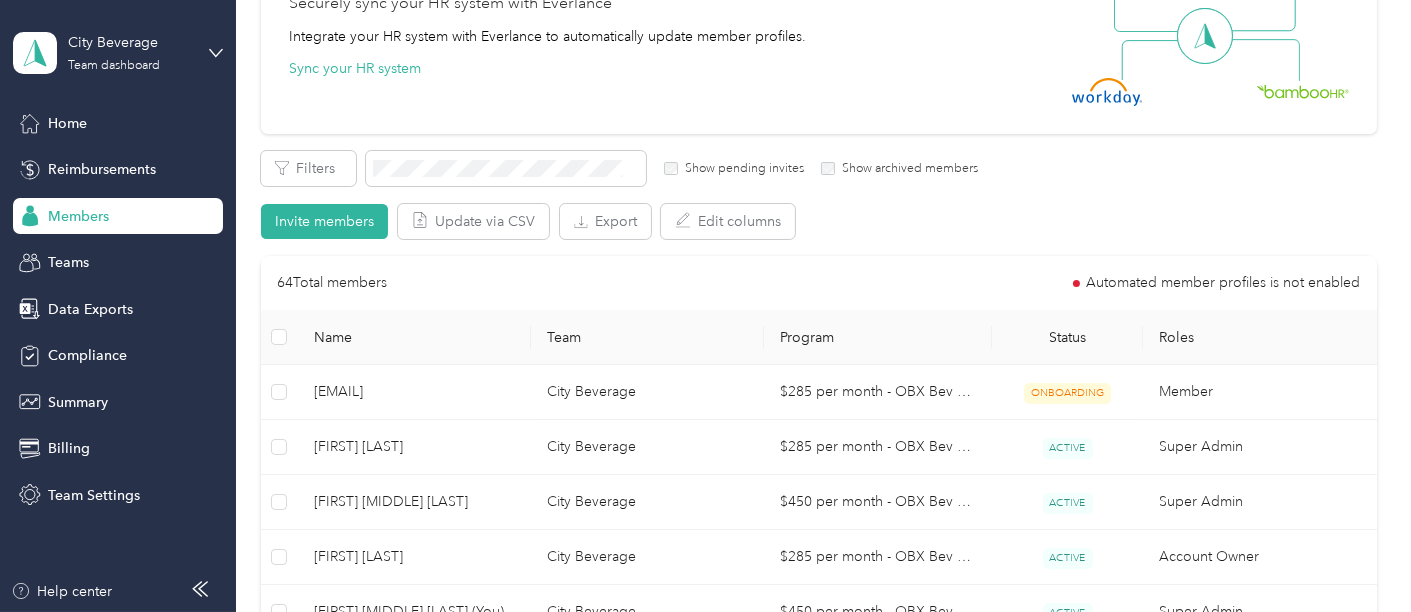 scroll, scrollTop: 0, scrollLeft: 0, axis: both 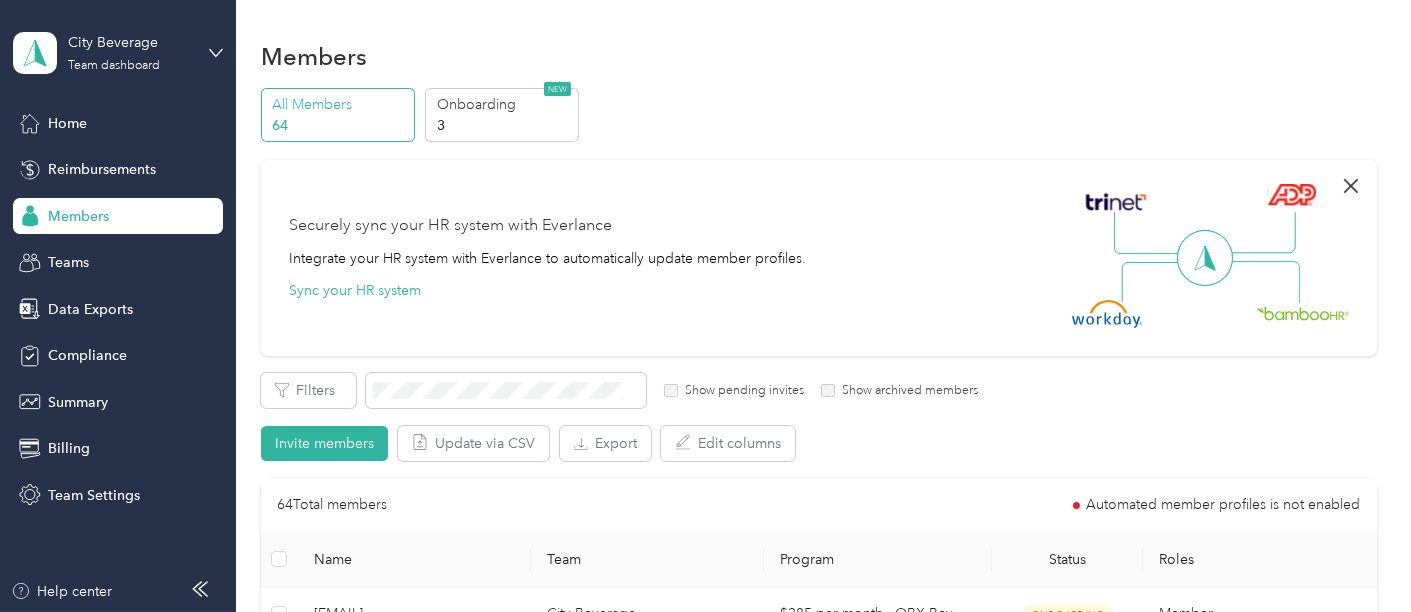 click 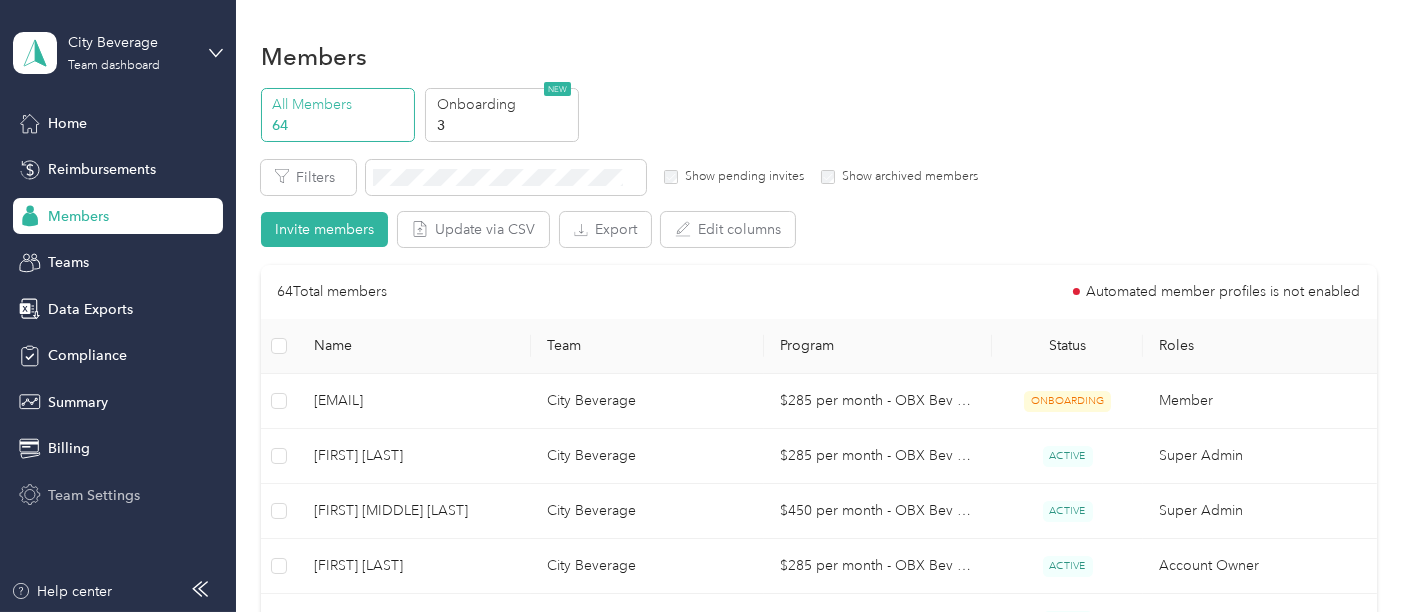 click on "Team Settings" at bounding box center (94, 495) 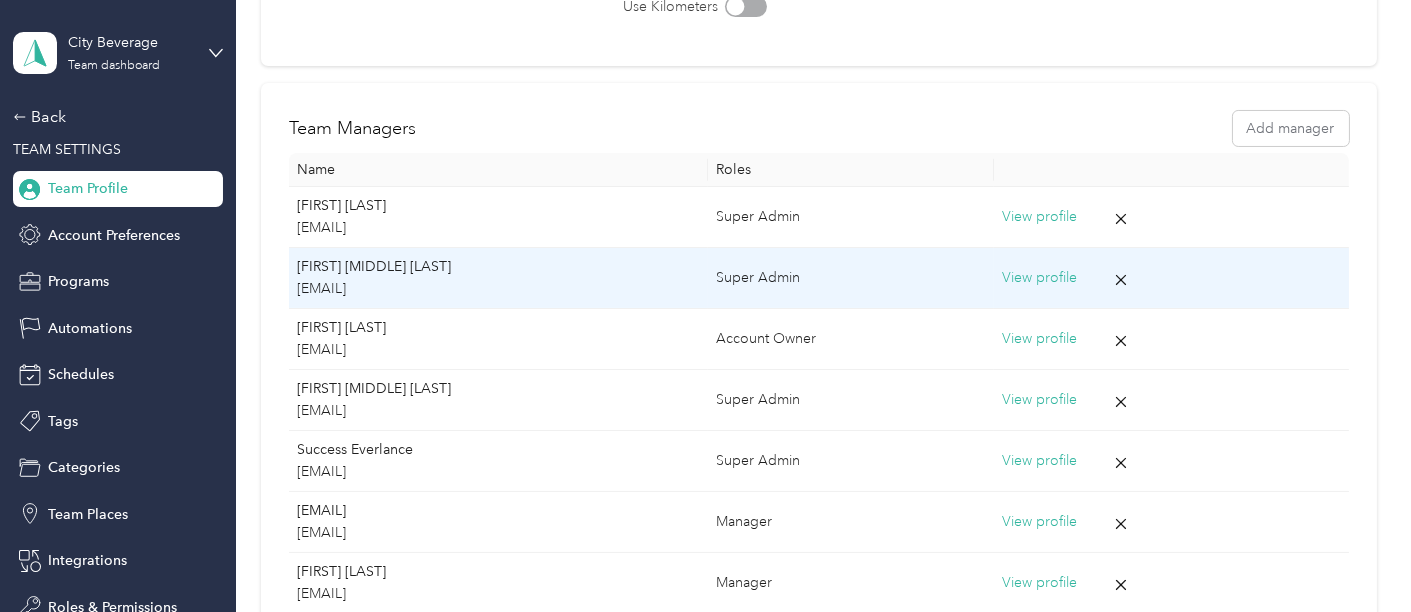 scroll, scrollTop: 0, scrollLeft: 0, axis: both 